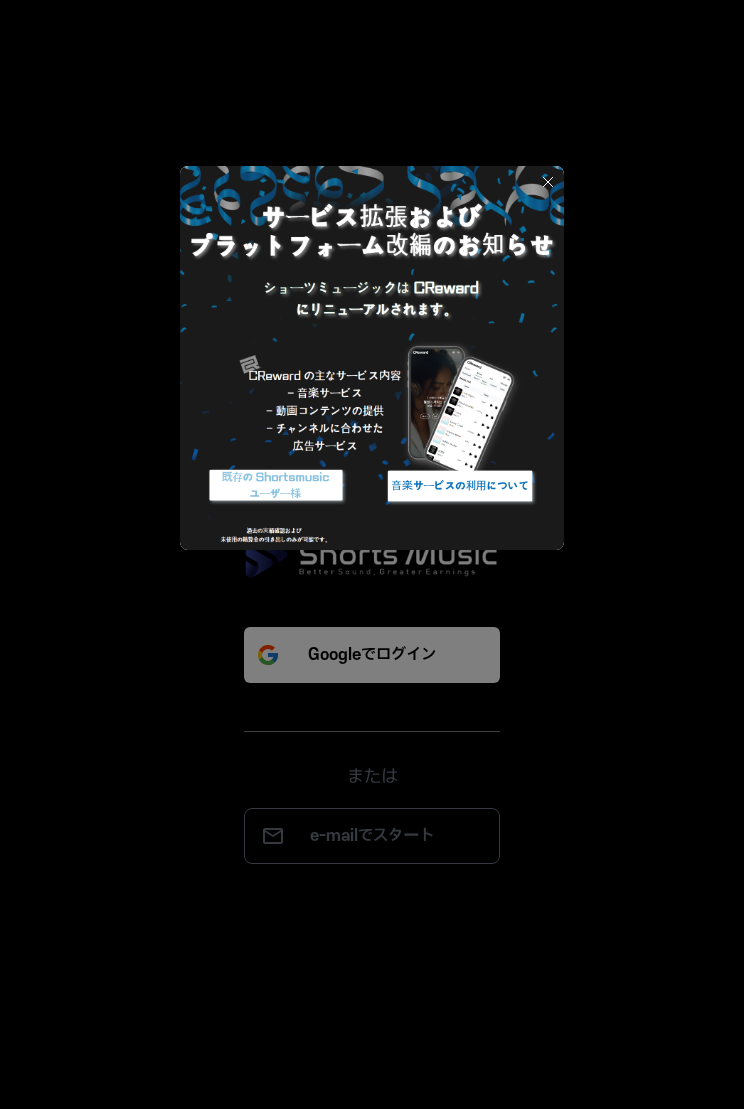 scroll, scrollTop: 0, scrollLeft: 0, axis: both 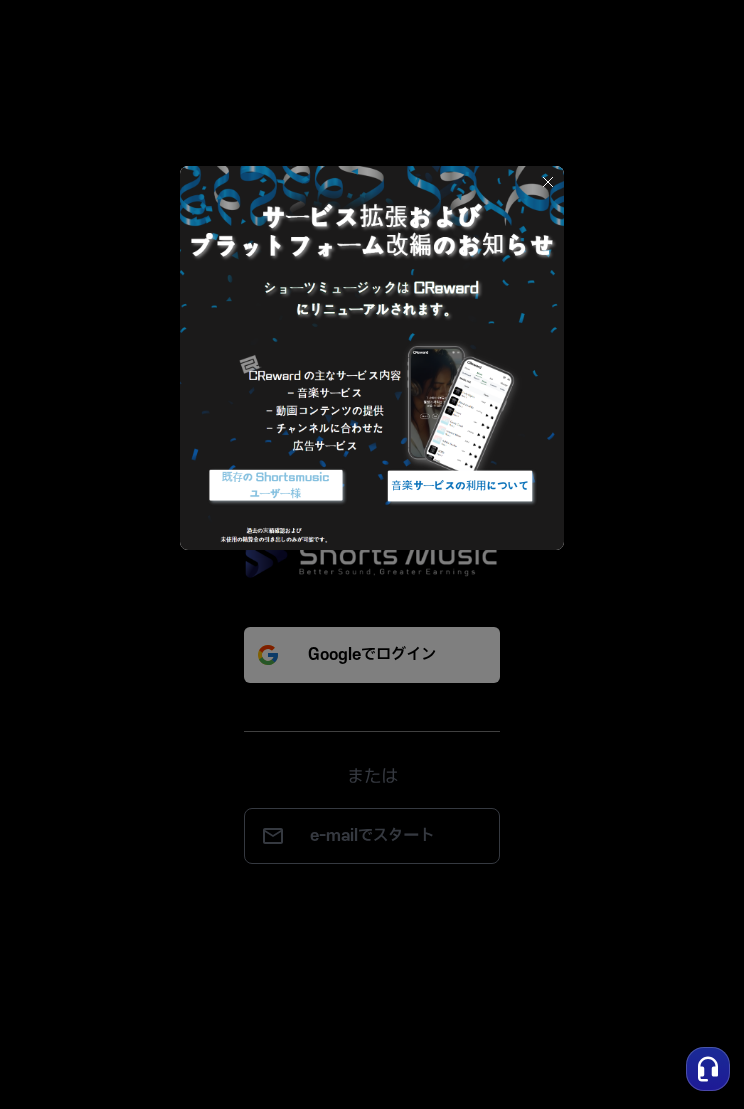 click 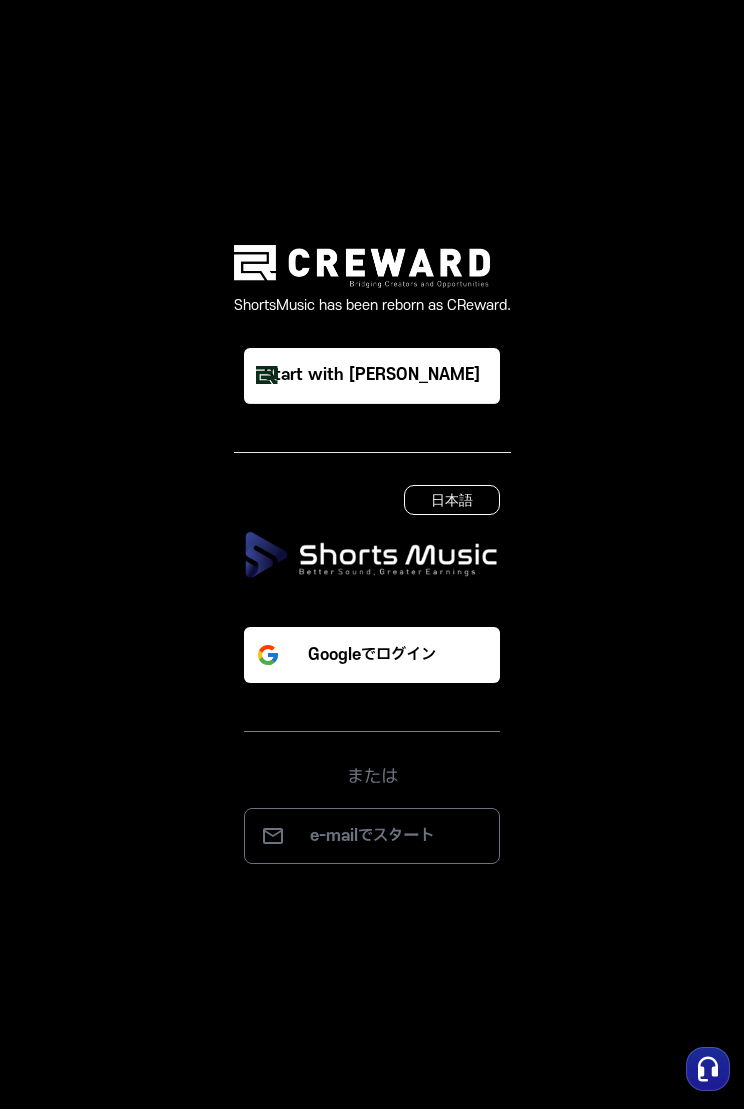 click on "Googleでログイン" at bounding box center [372, 655] 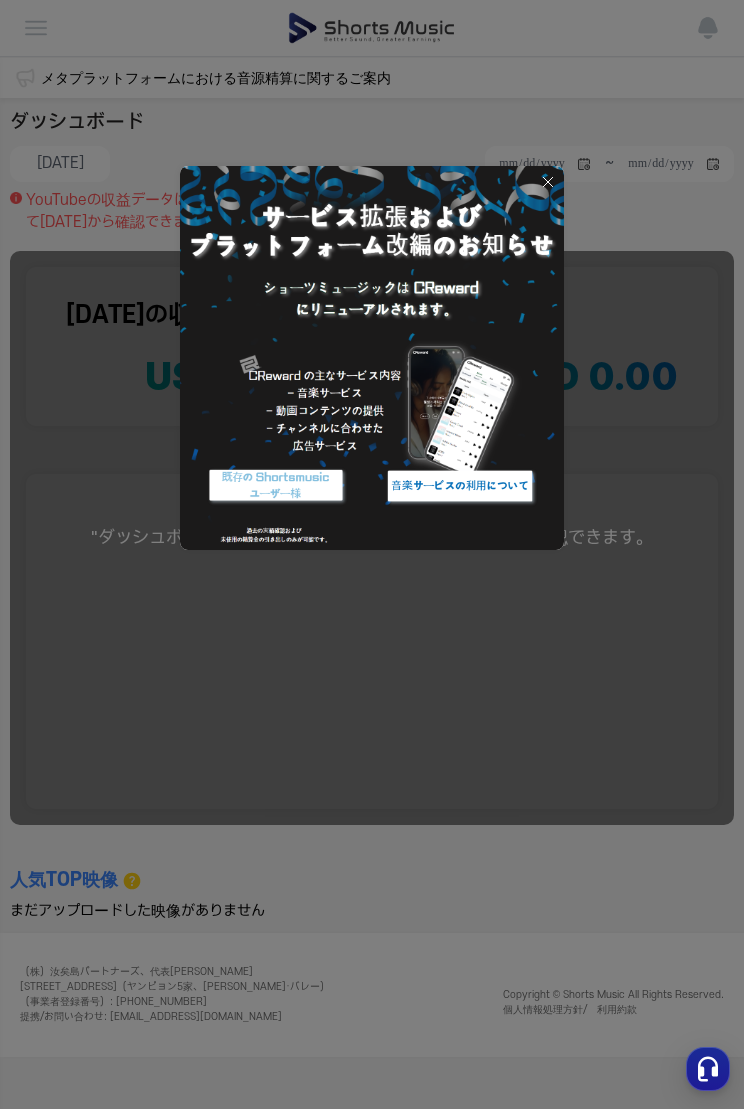 scroll, scrollTop: 0, scrollLeft: 0, axis: both 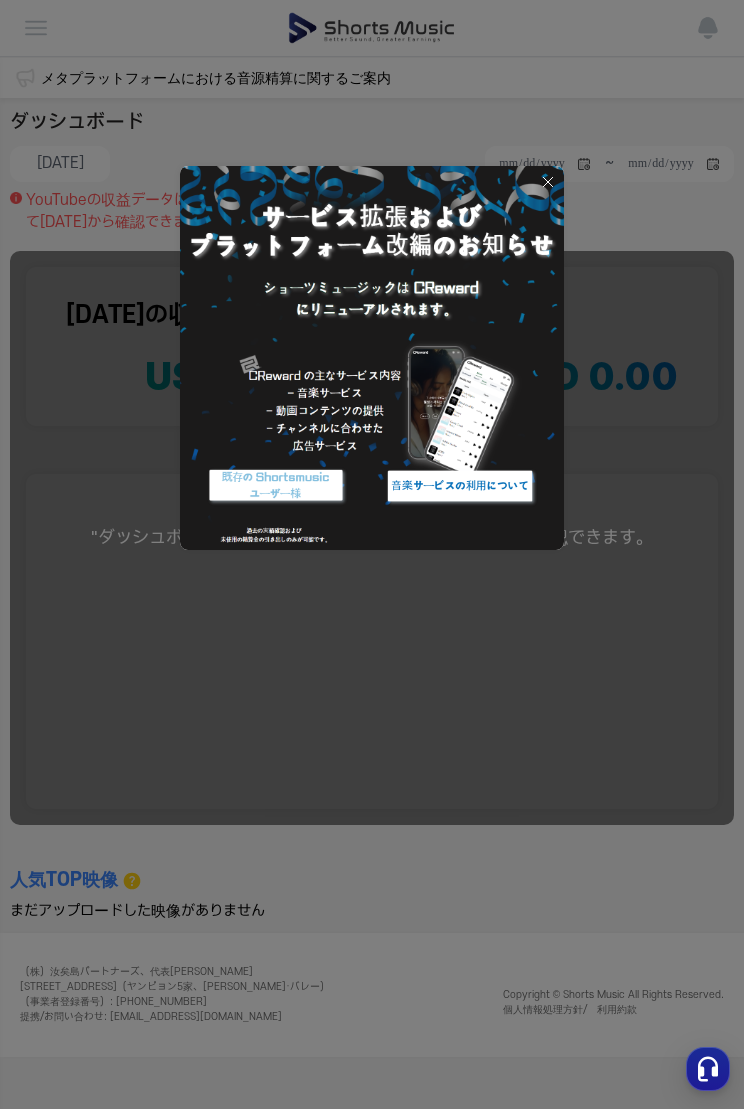 click at bounding box center (372, 554) 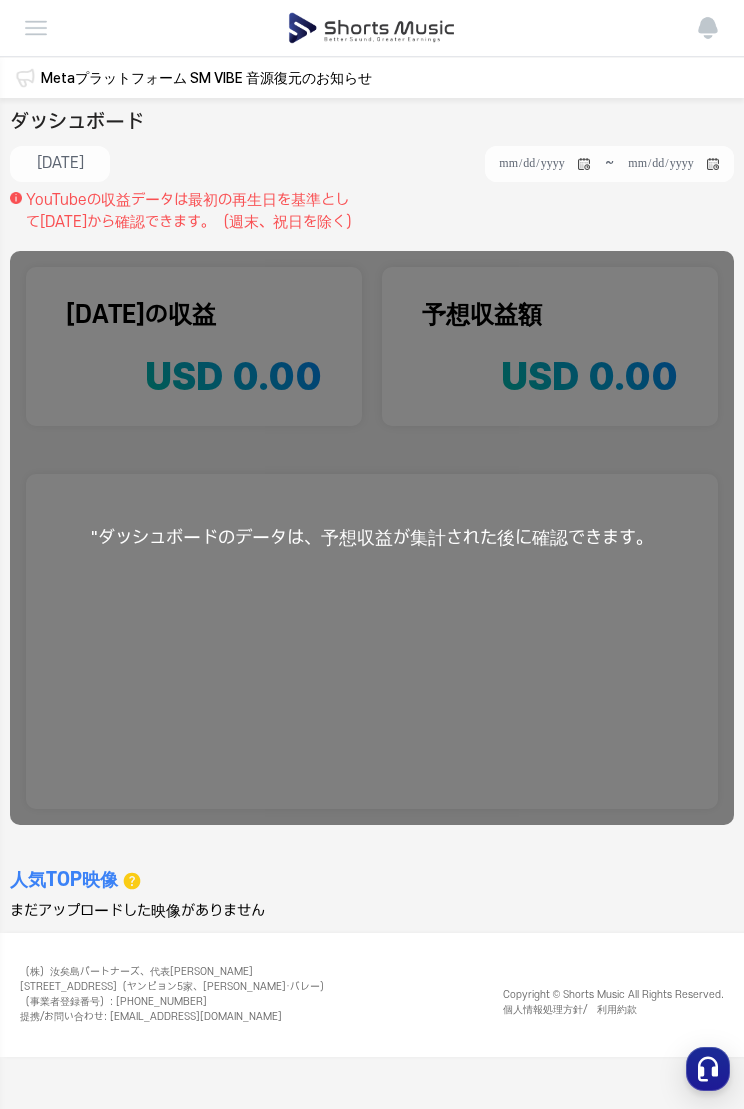 click at bounding box center [36, 28] 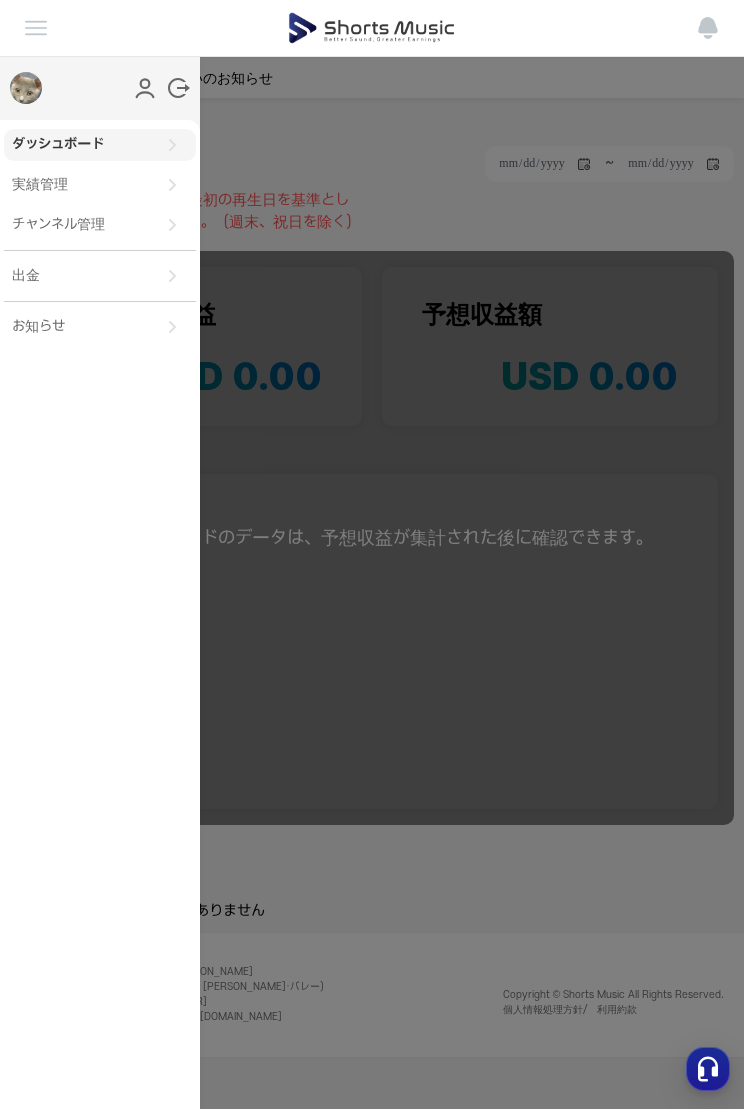 click at bounding box center (371, 28) 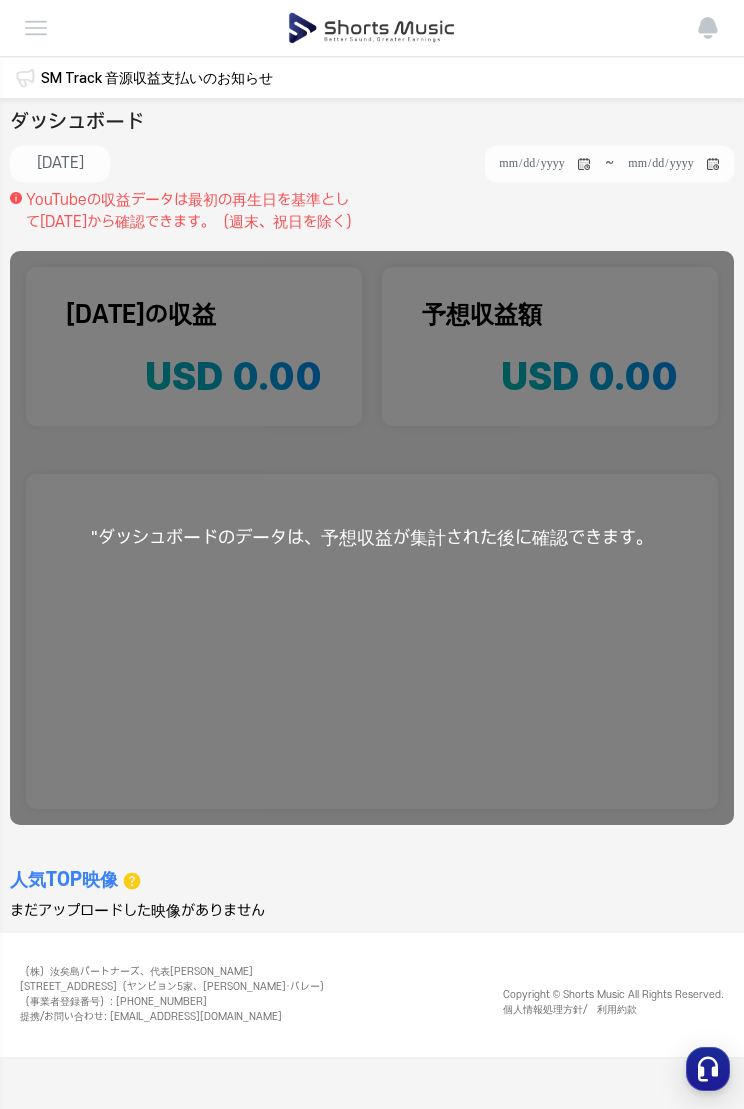 click at bounding box center (371, 28) 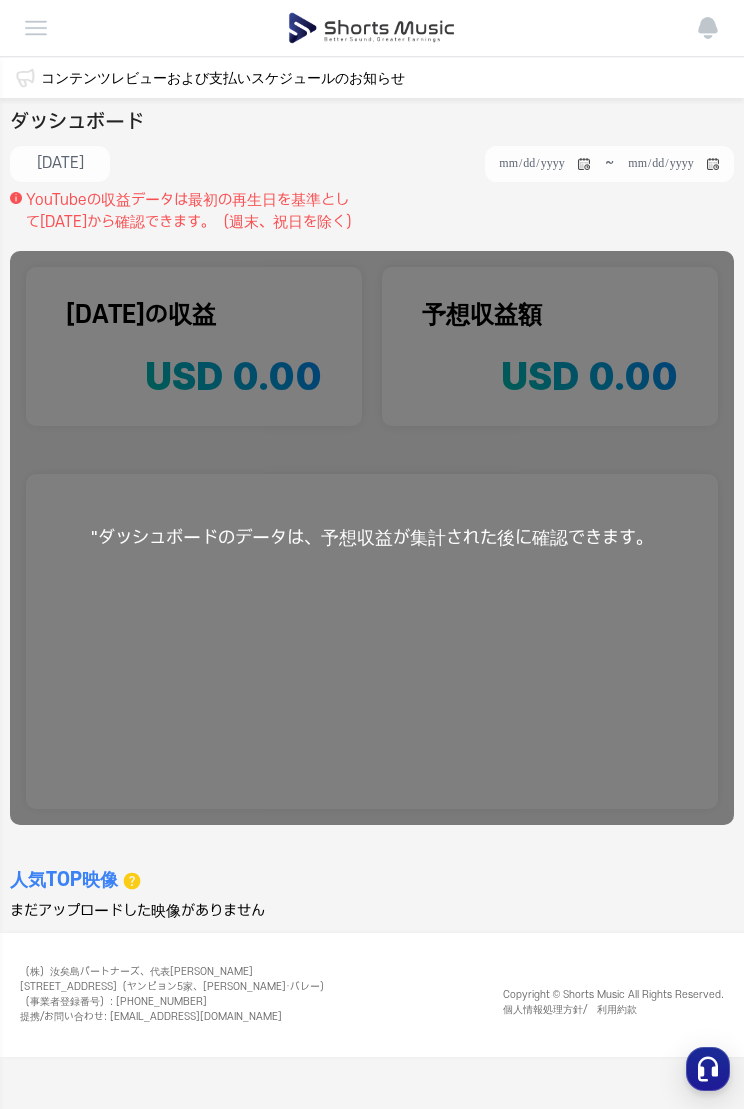 click 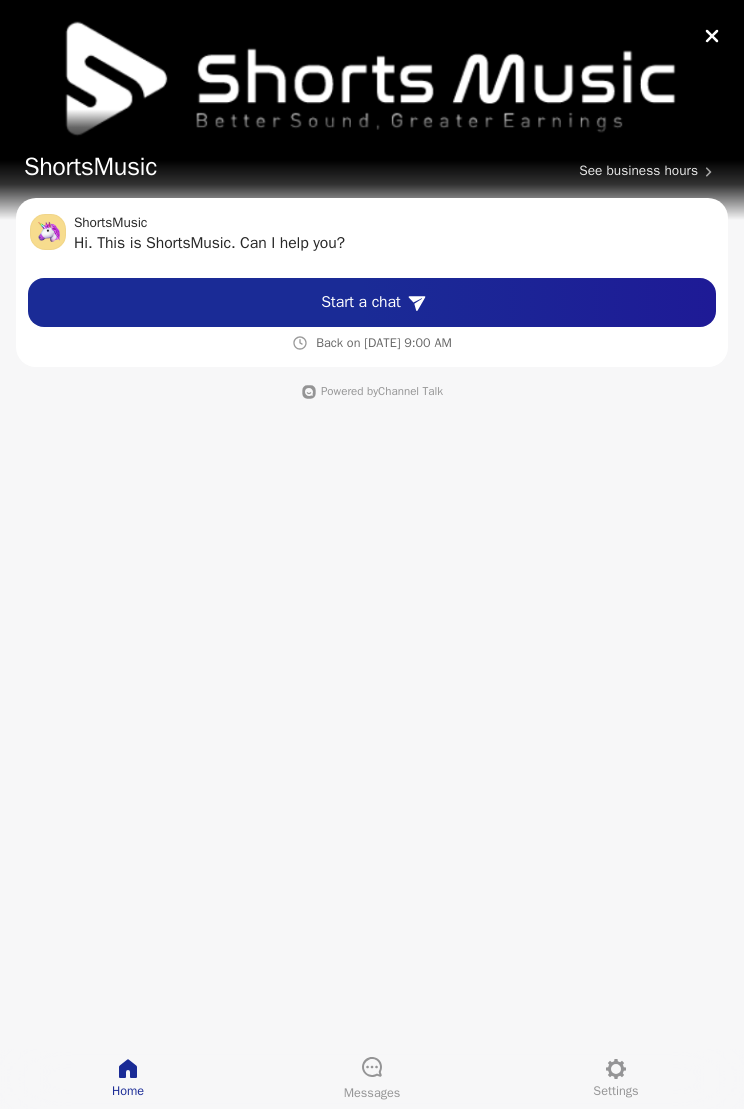 click 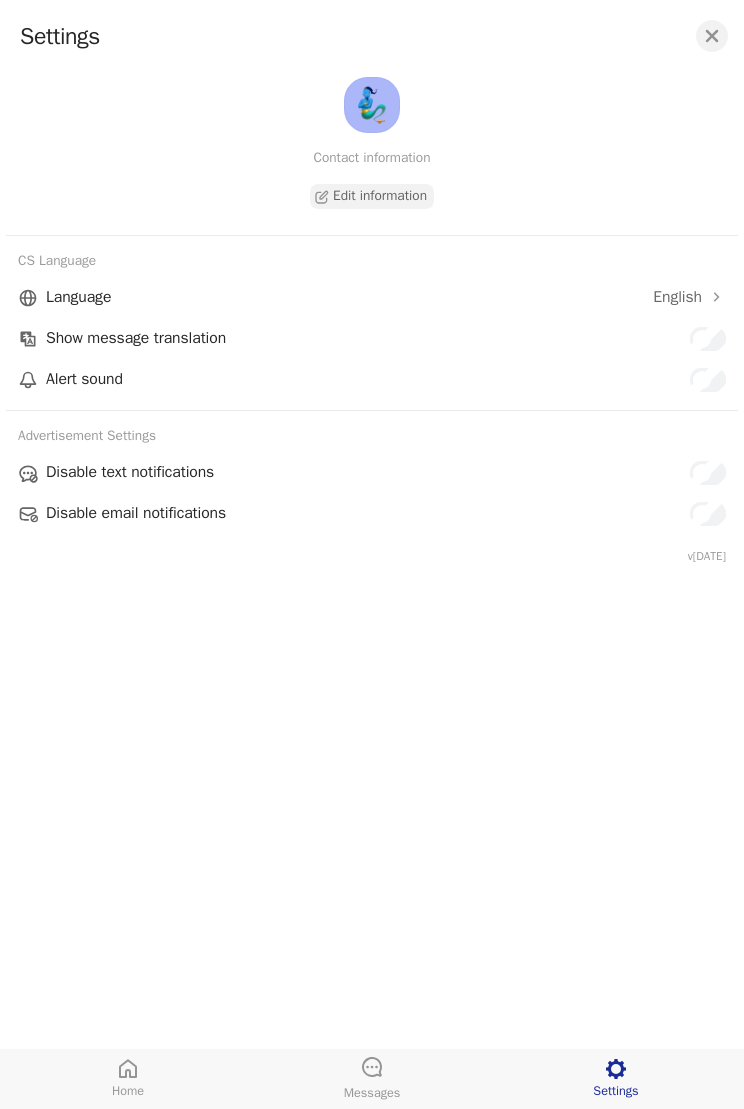 click on "Settings" at bounding box center (615, 1091) 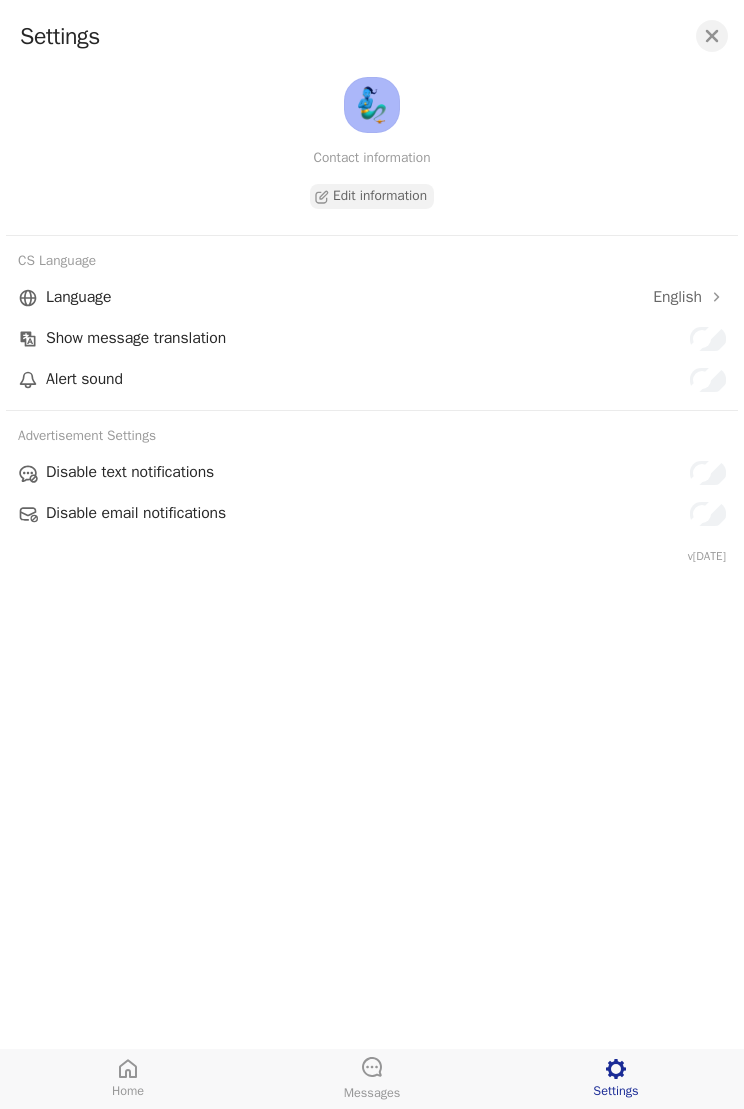click on "Edit information" at bounding box center [380, 196] 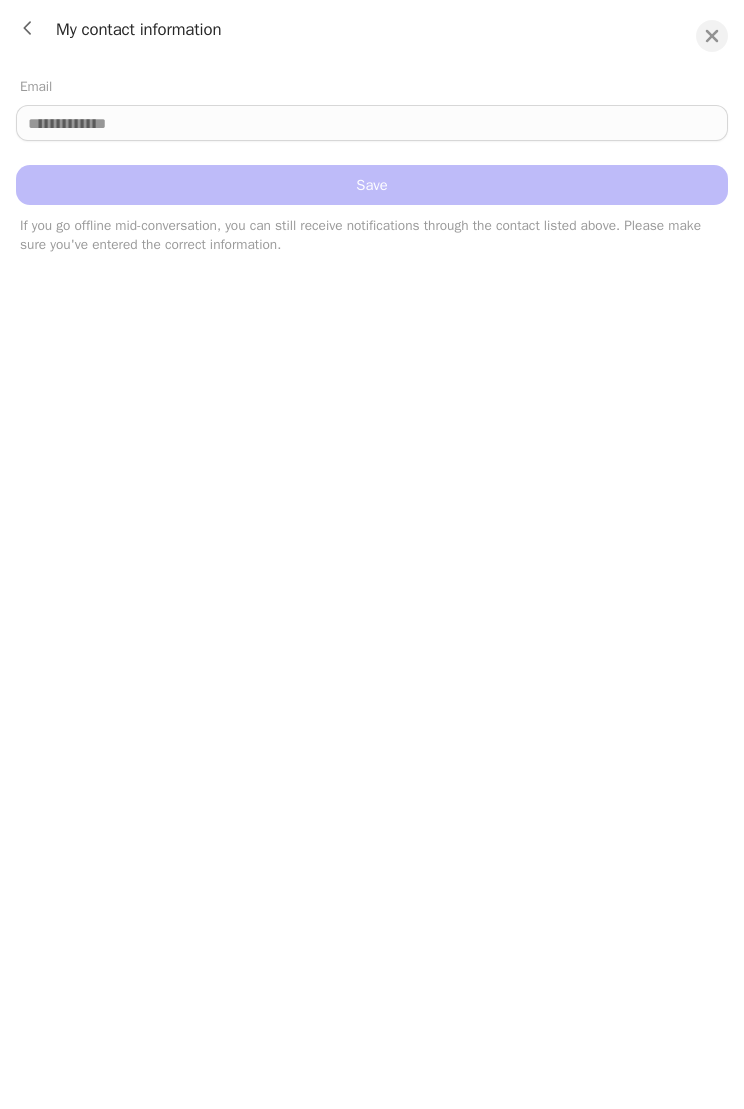 click 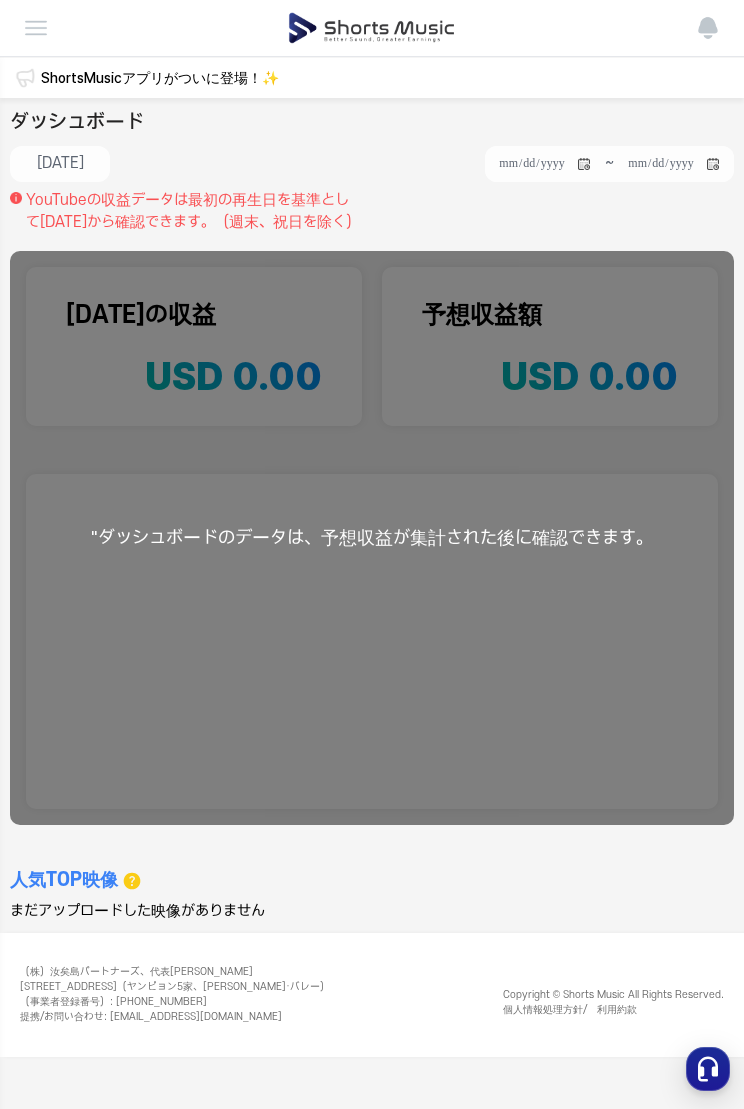click 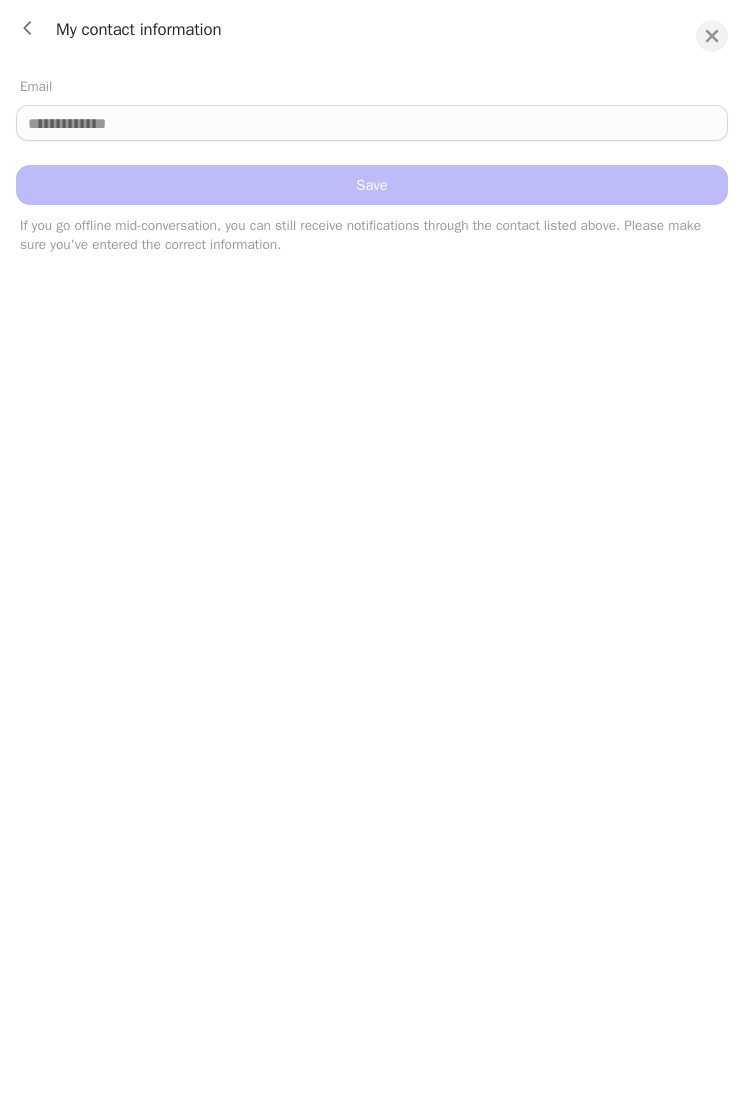 click 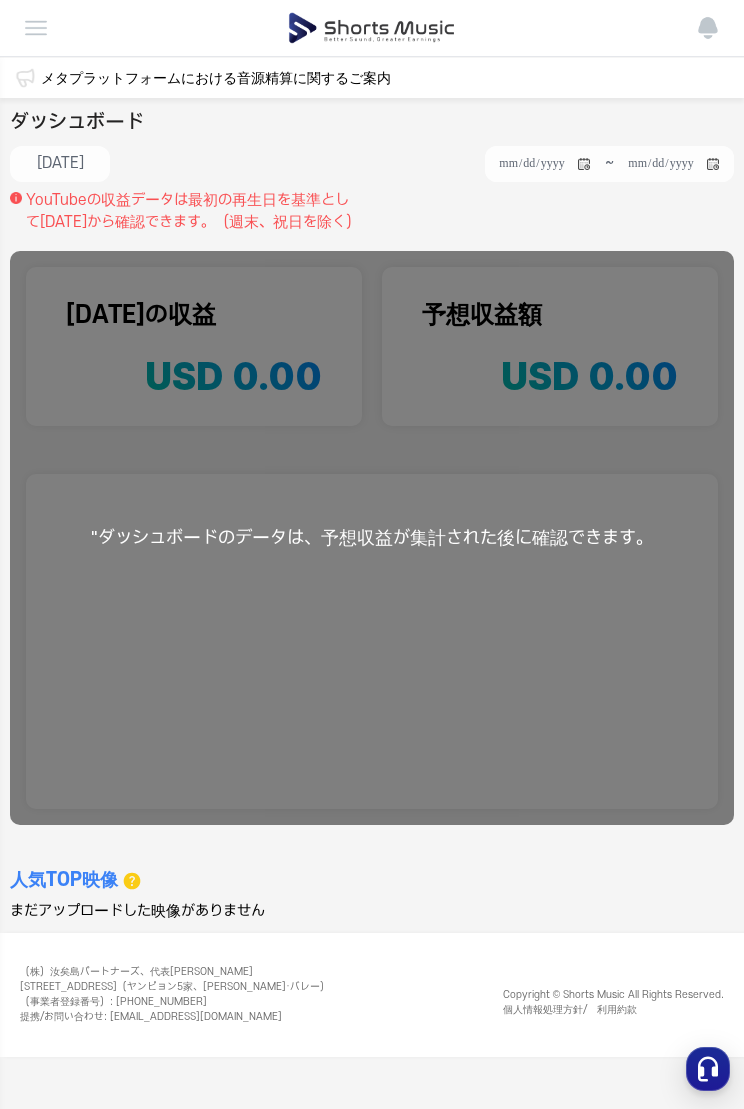 click at bounding box center [371, 28] 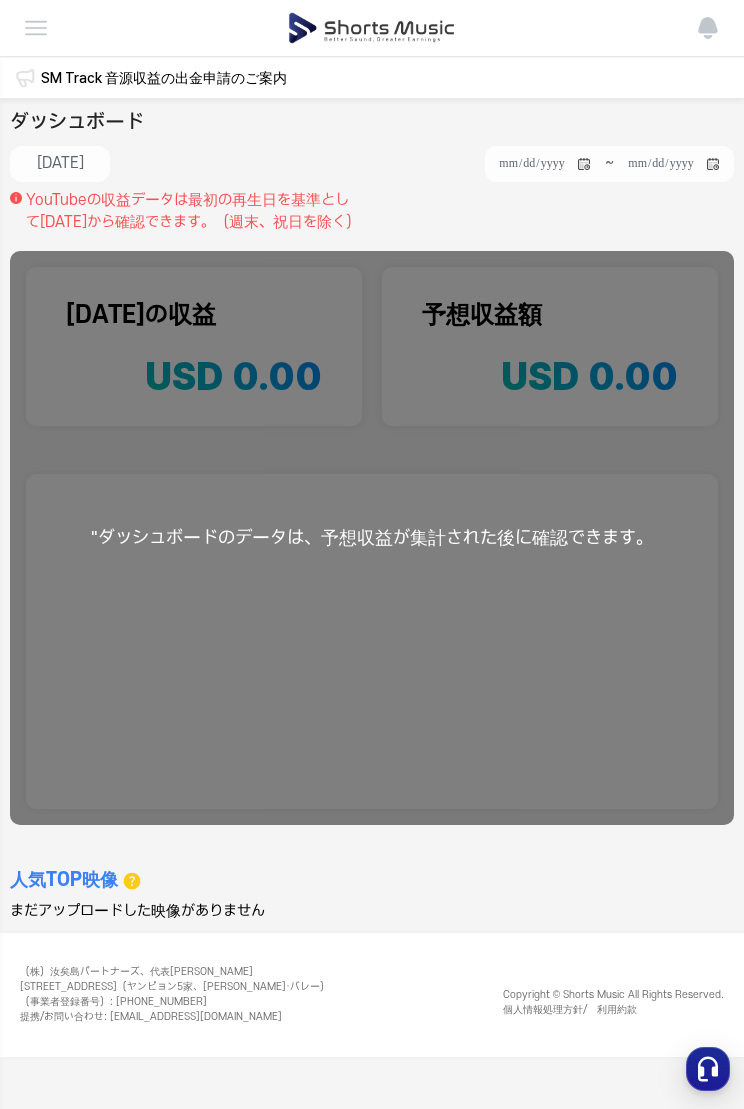 click at bounding box center [36, 28] 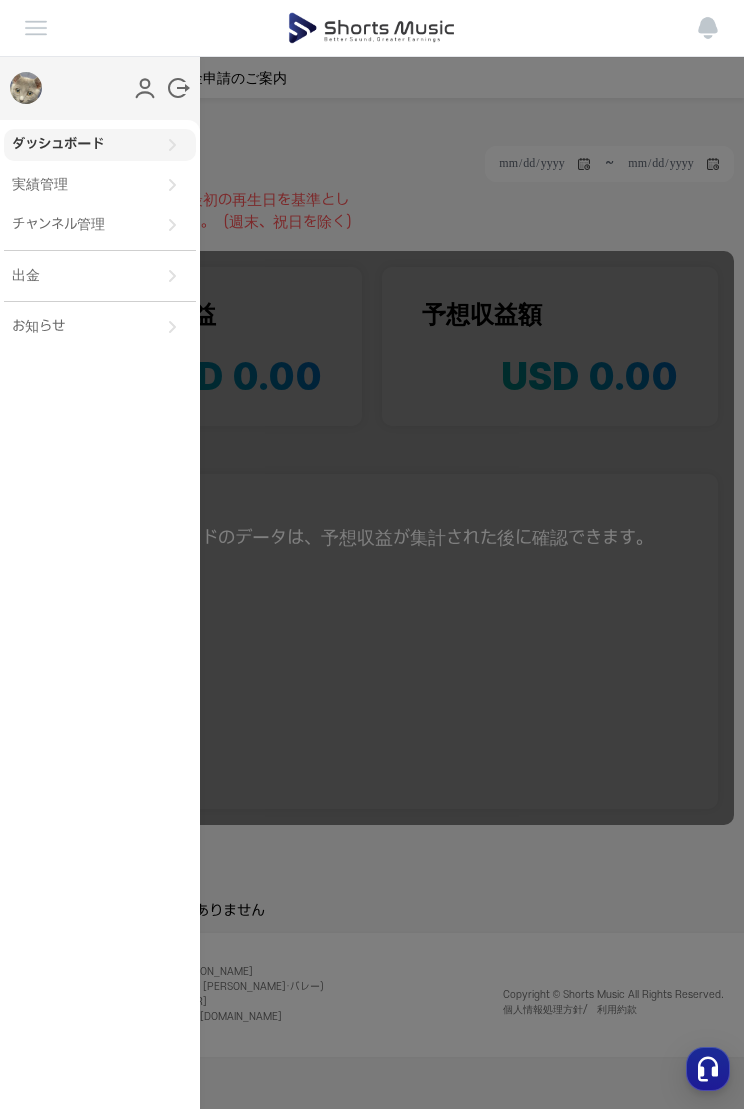 click at bounding box center [372, 554] 